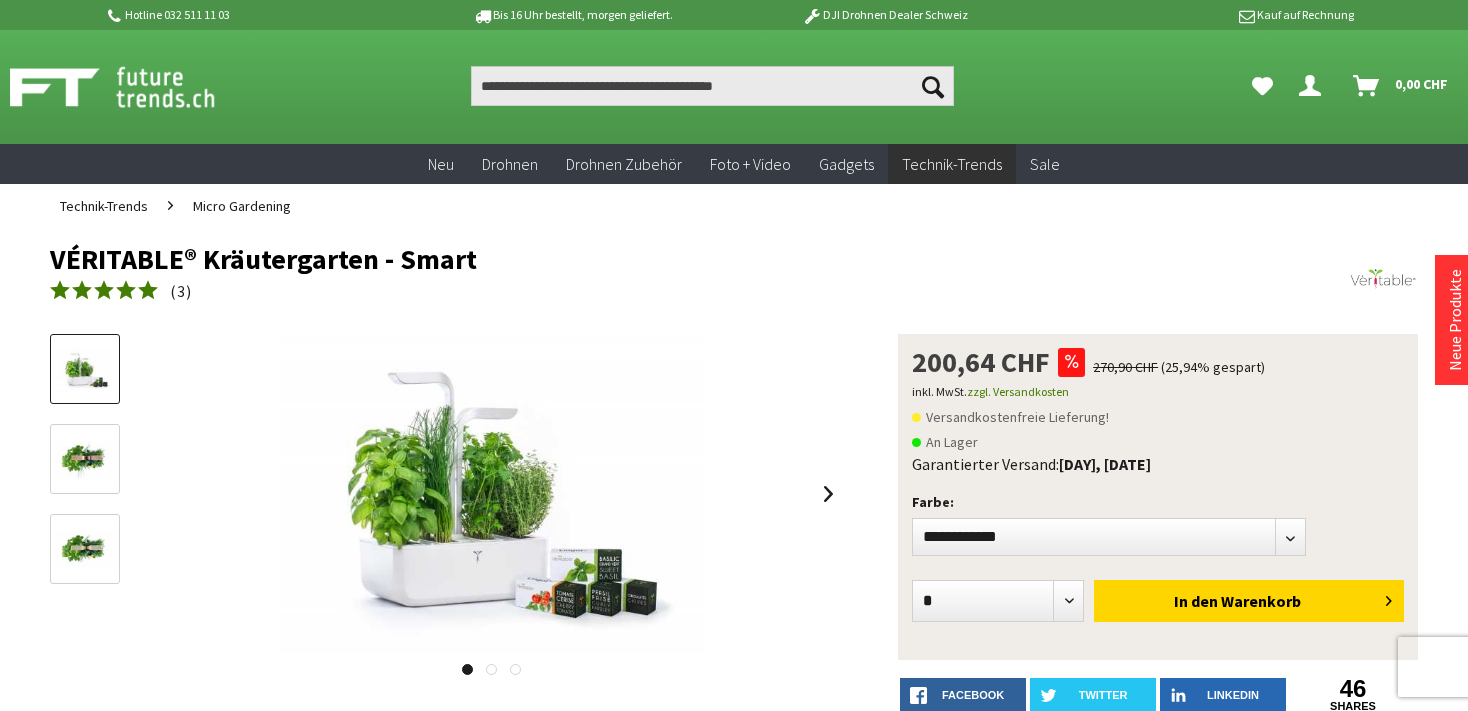 scroll, scrollTop: 0, scrollLeft: 0, axis: both 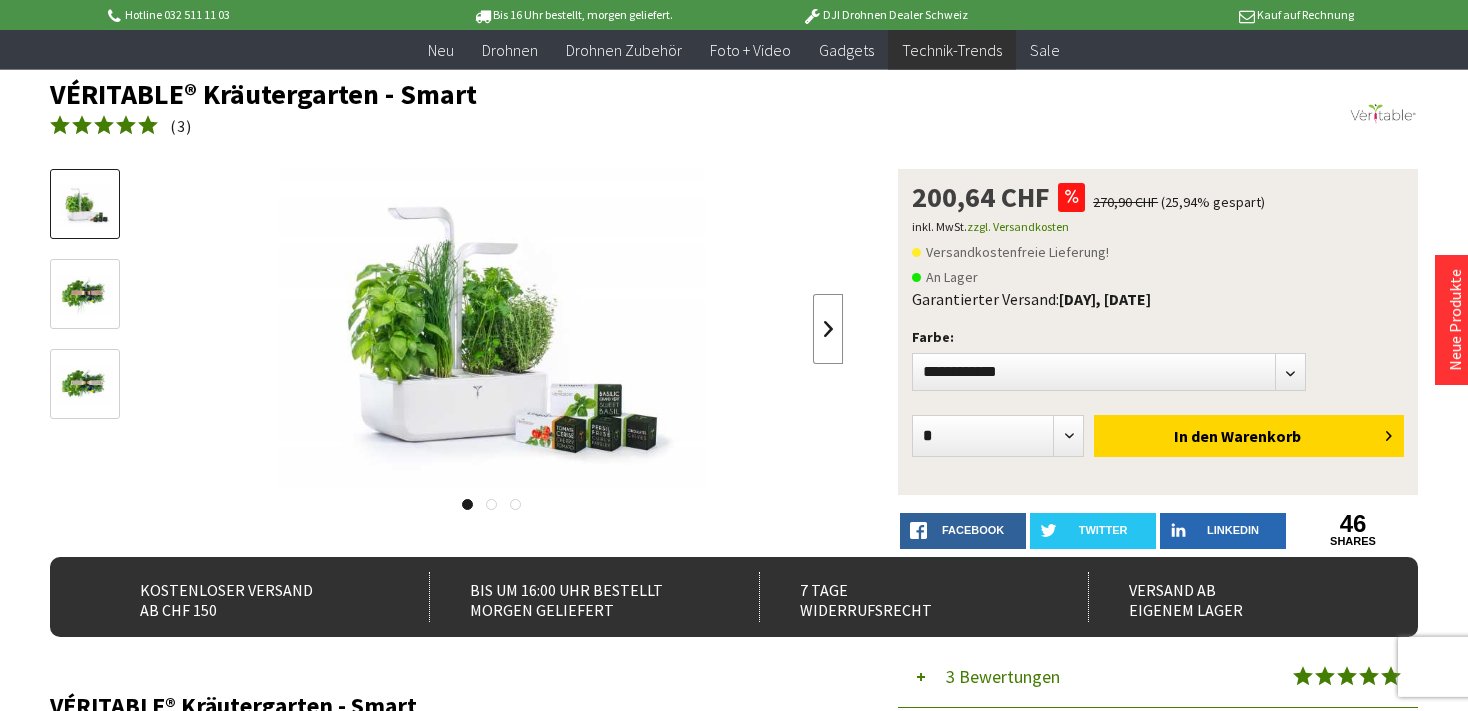 click at bounding box center [828, 329] 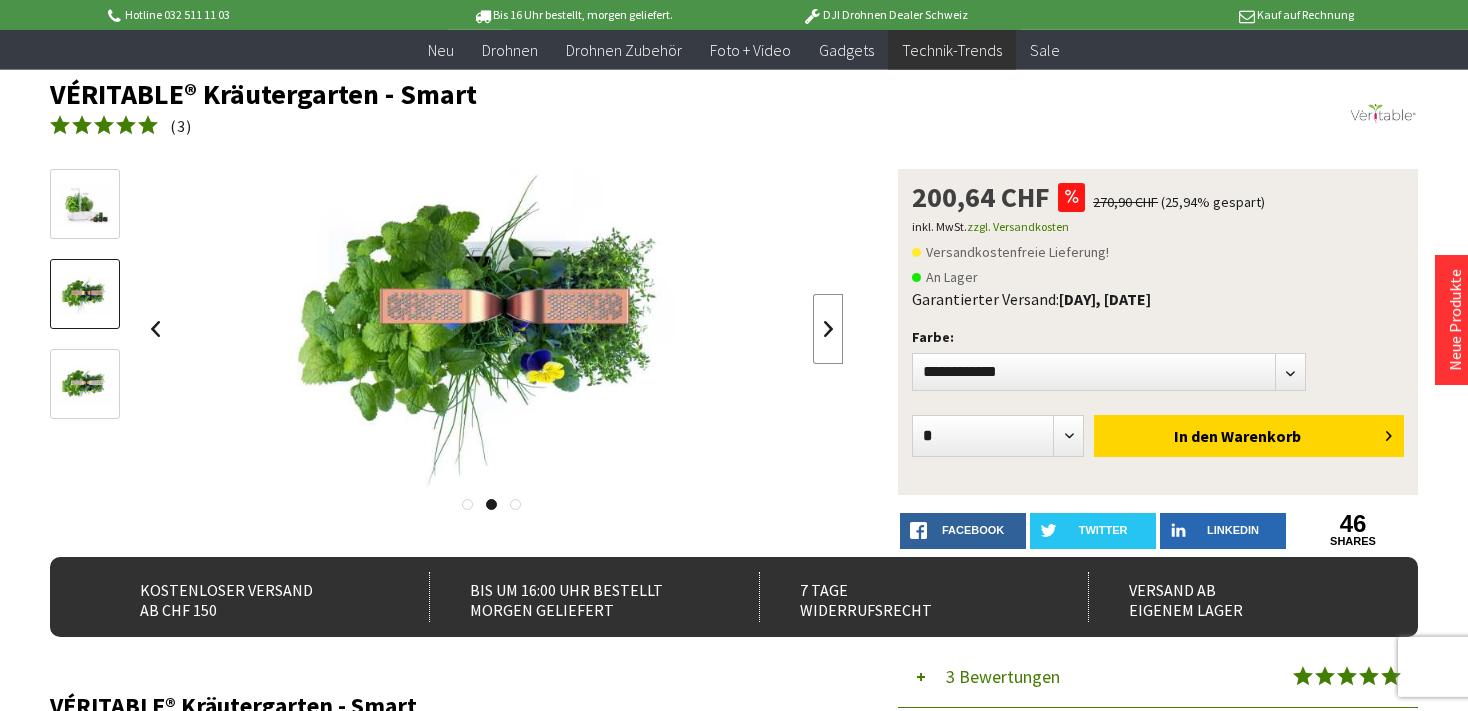click at bounding box center (828, 329) 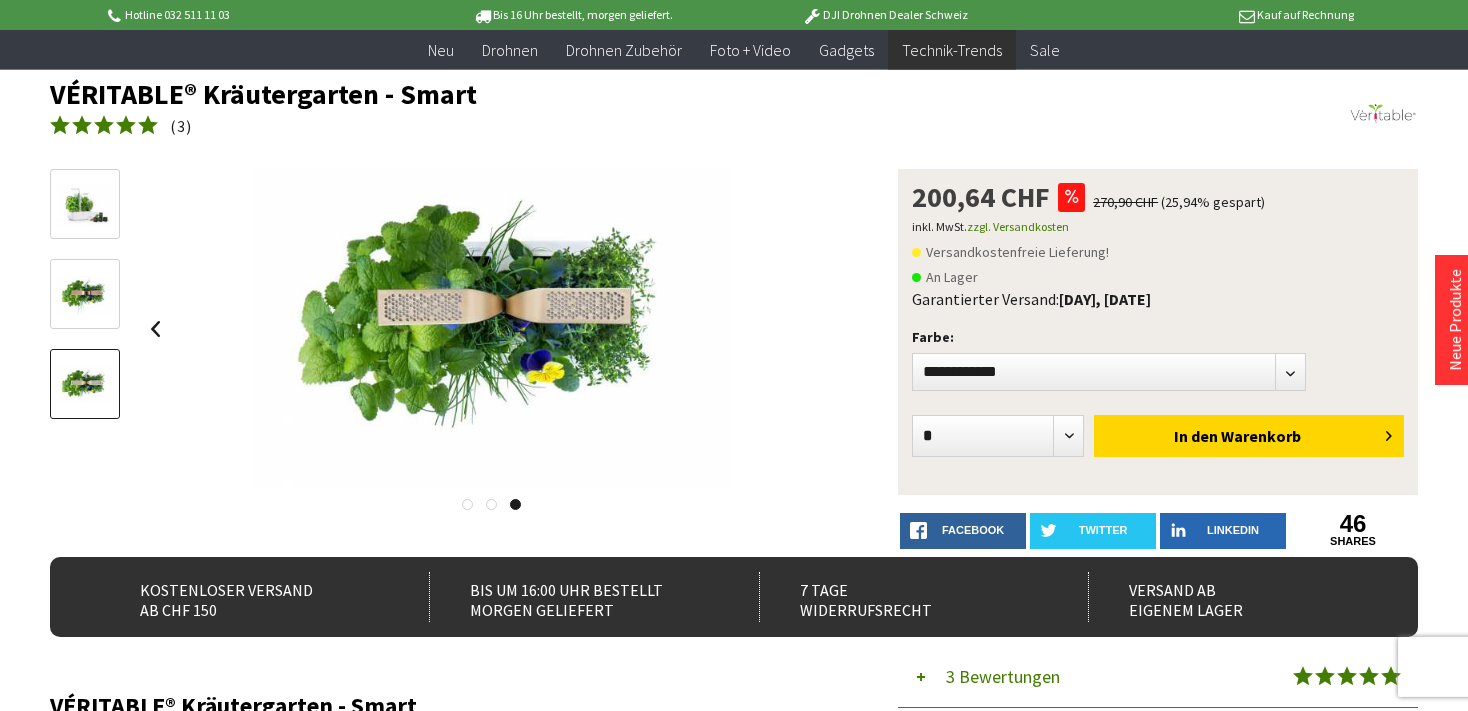 click at bounding box center [492, 329] 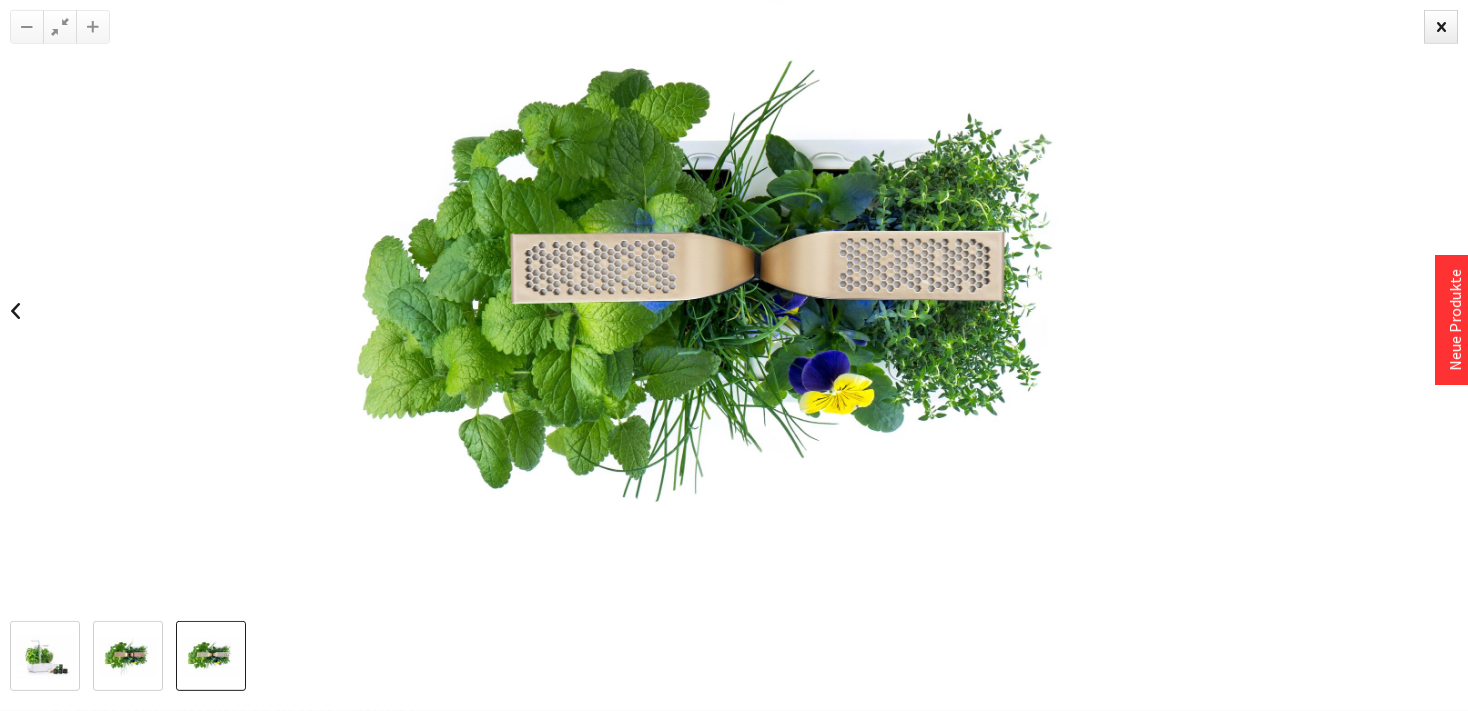 scroll, scrollTop: 125, scrollLeft: 0, axis: vertical 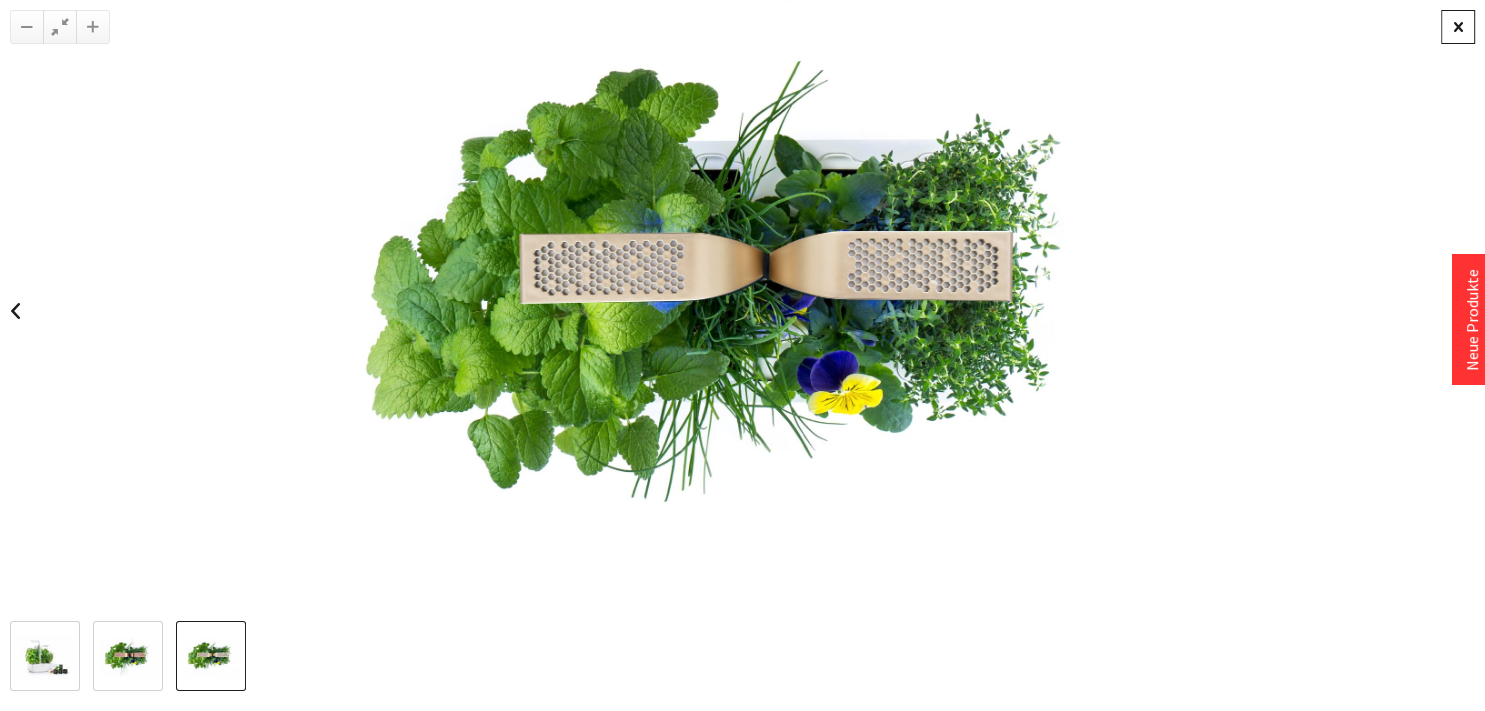 click at bounding box center (1458, 27) 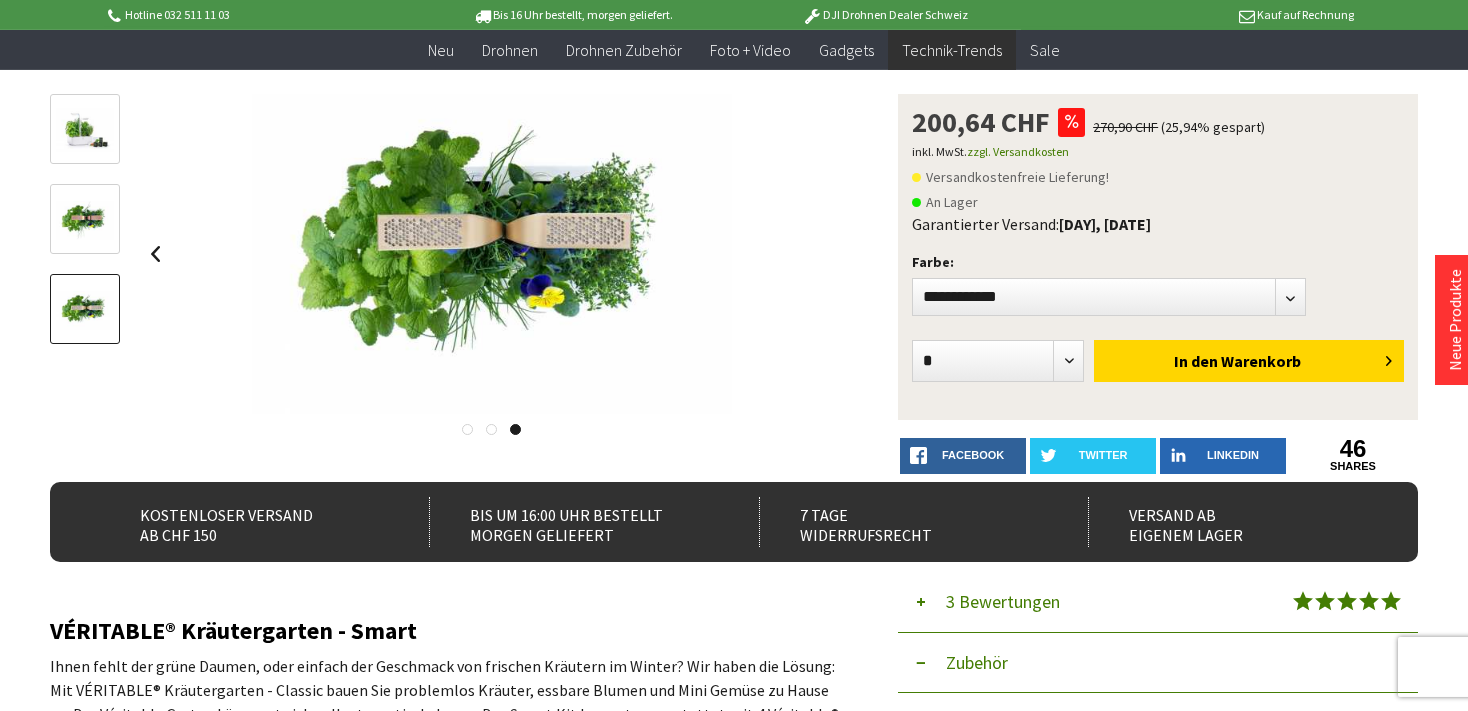 scroll, scrollTop: 214, scrollLeft: 0, axis: vertical 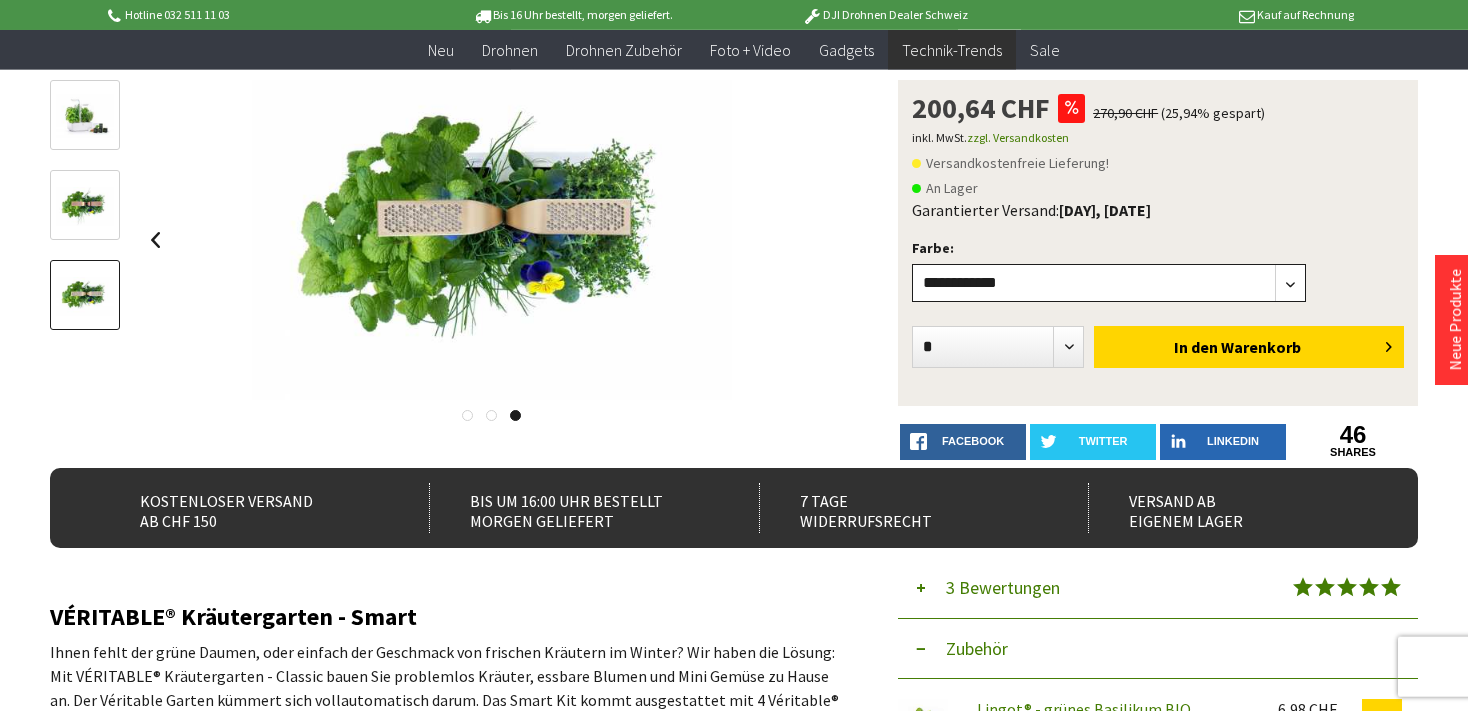 click on "**********" at bounding box center (1108, 283) 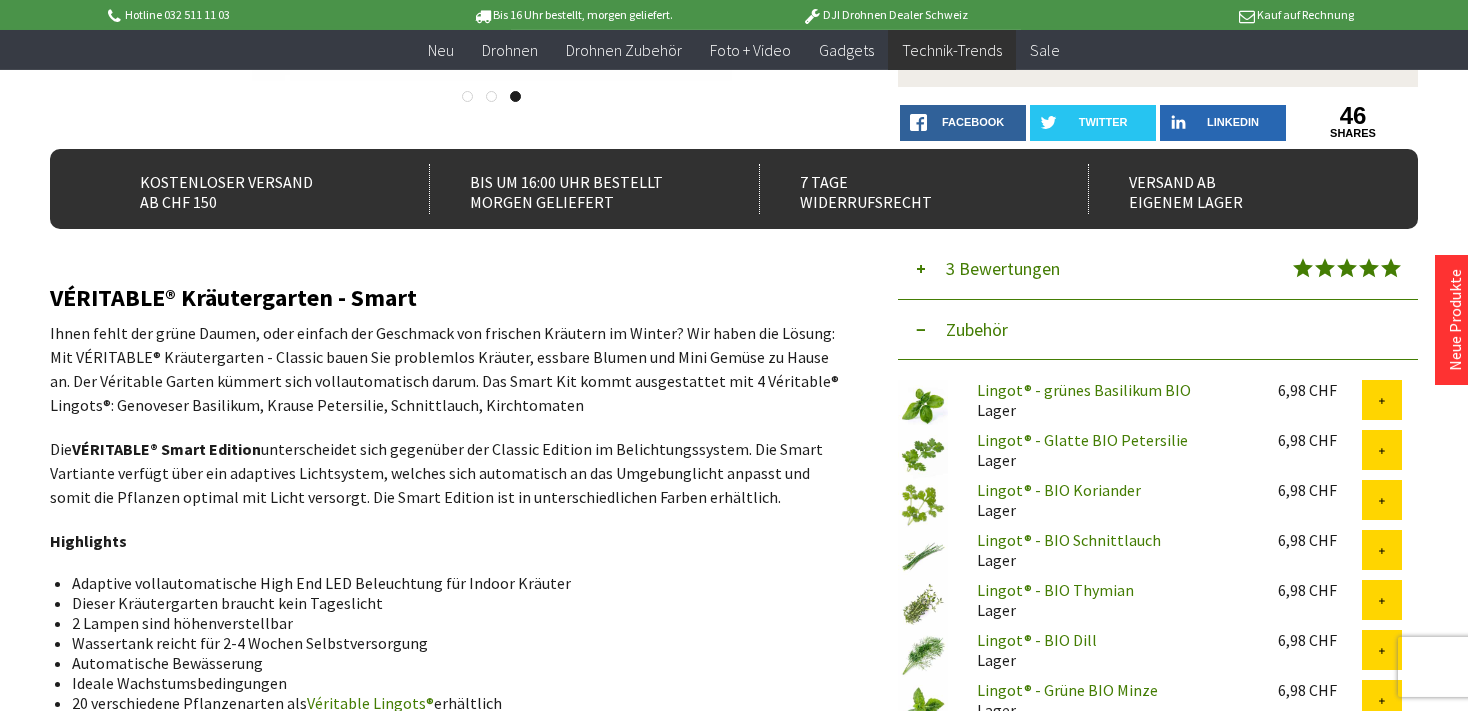 scroll, scrollTop: 568, scrollLeft: 0, axis: vertical 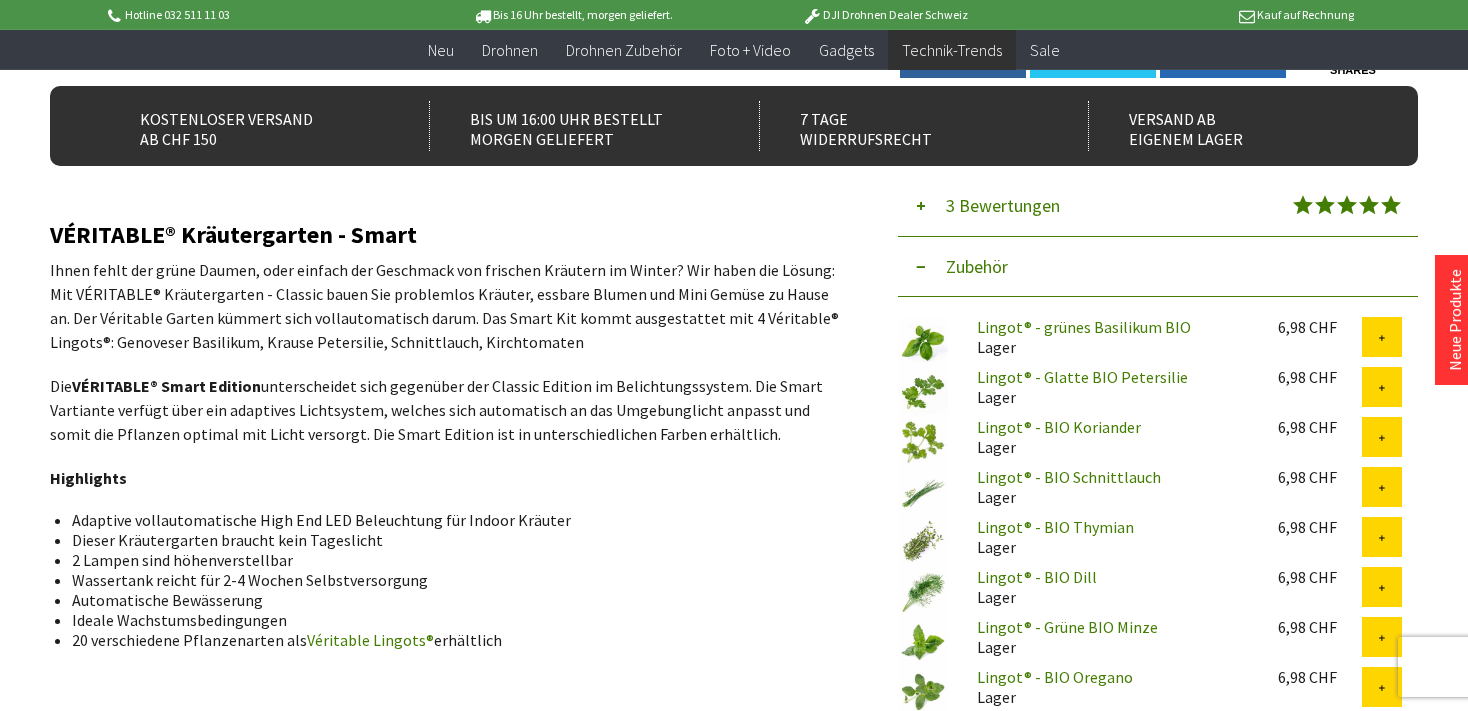 select on "***" 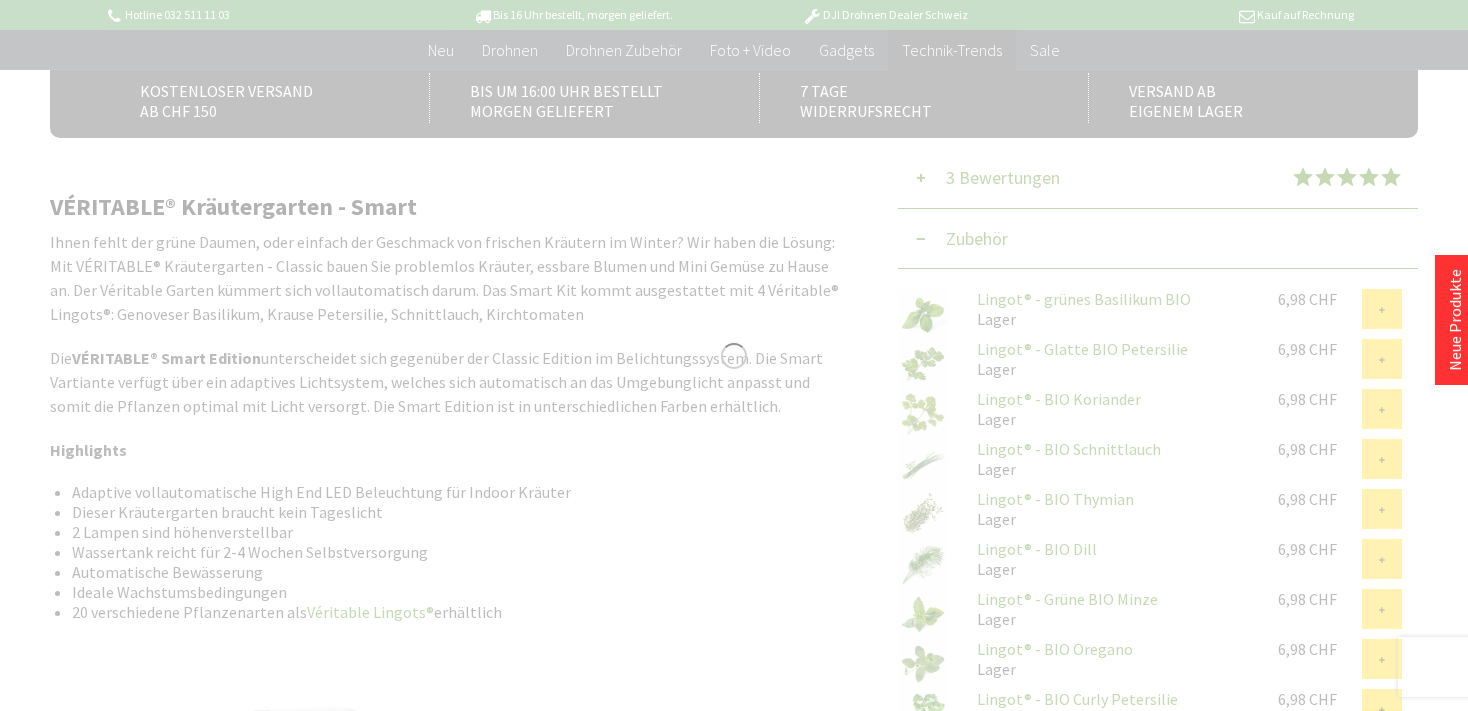scroll, scrollTop: 568, scrollLeft: 0, axis: vertical 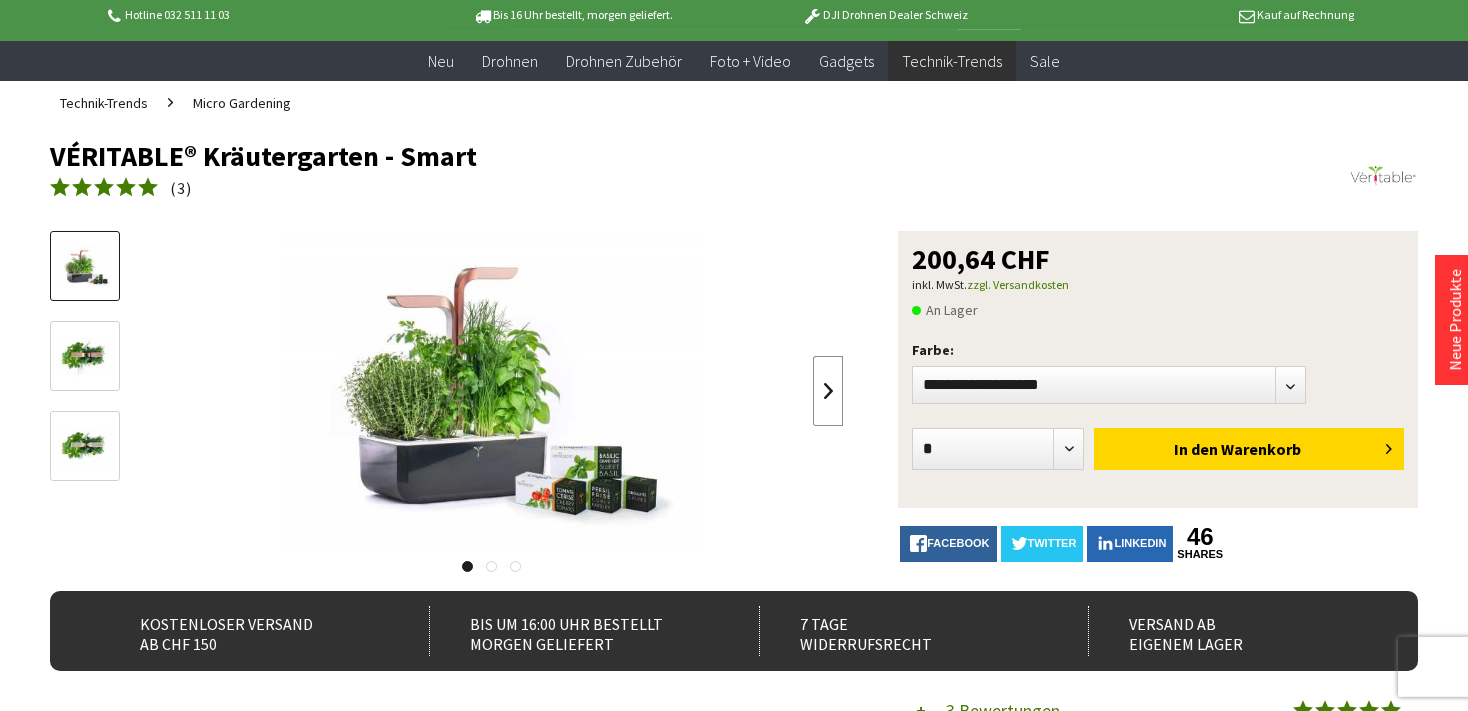 click at bounding box center (828, 391) 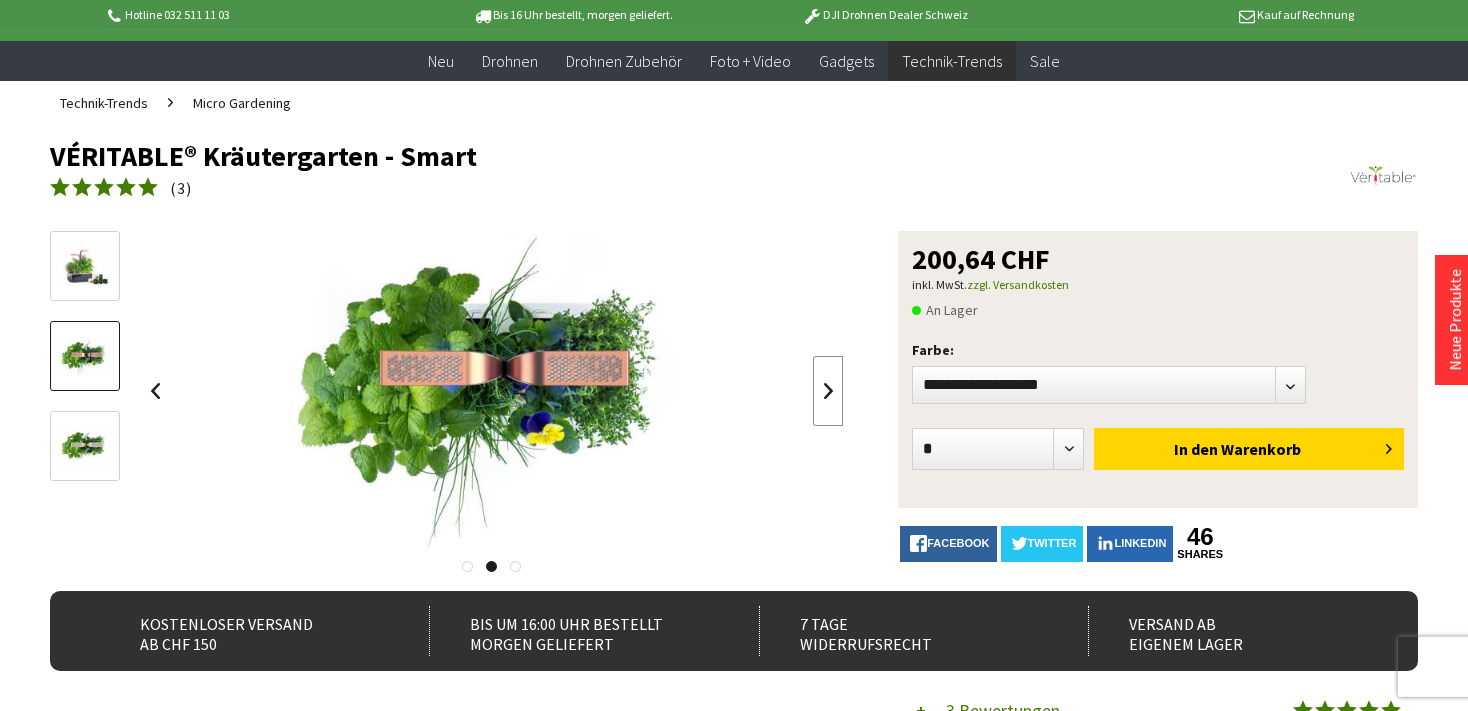 click at bounding box center (828, 391) 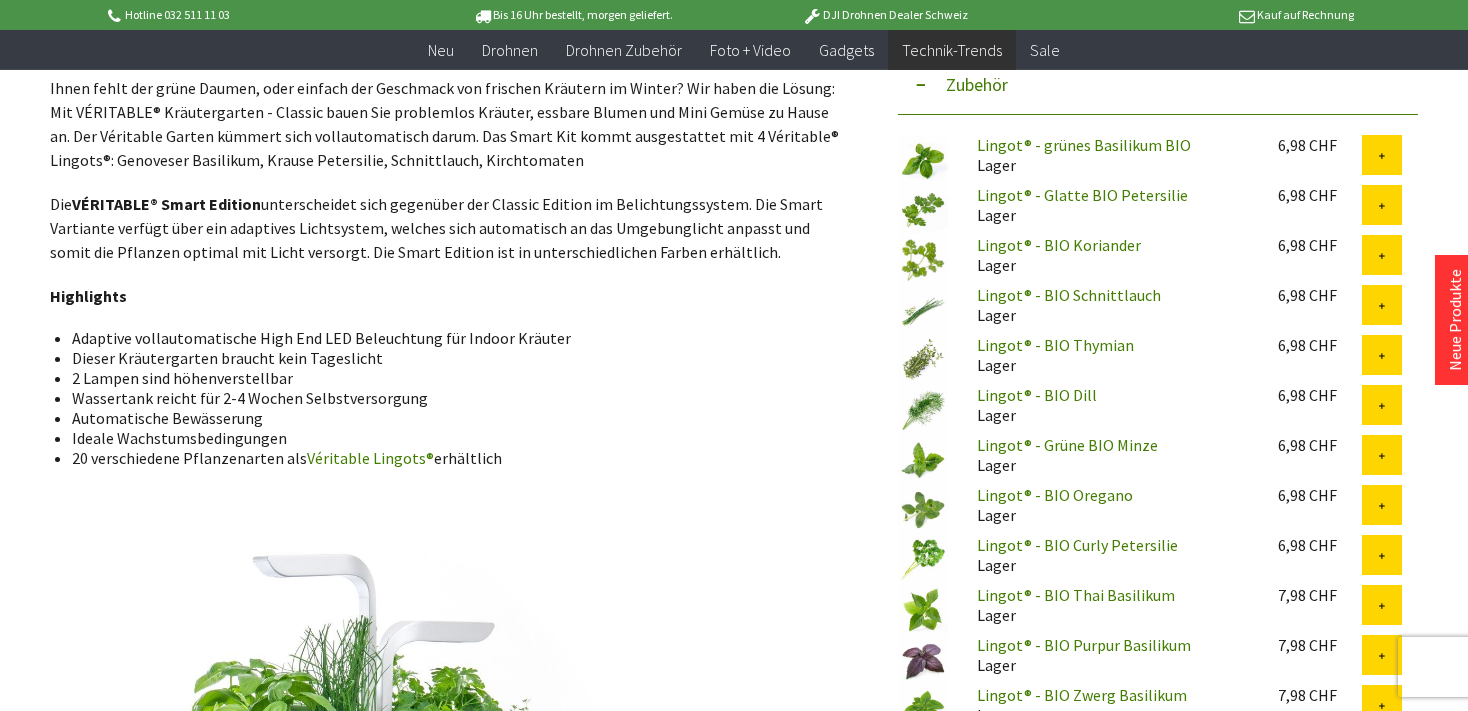 scroll, scrollTop: 924, scrollLeft: 0, axis: vertical 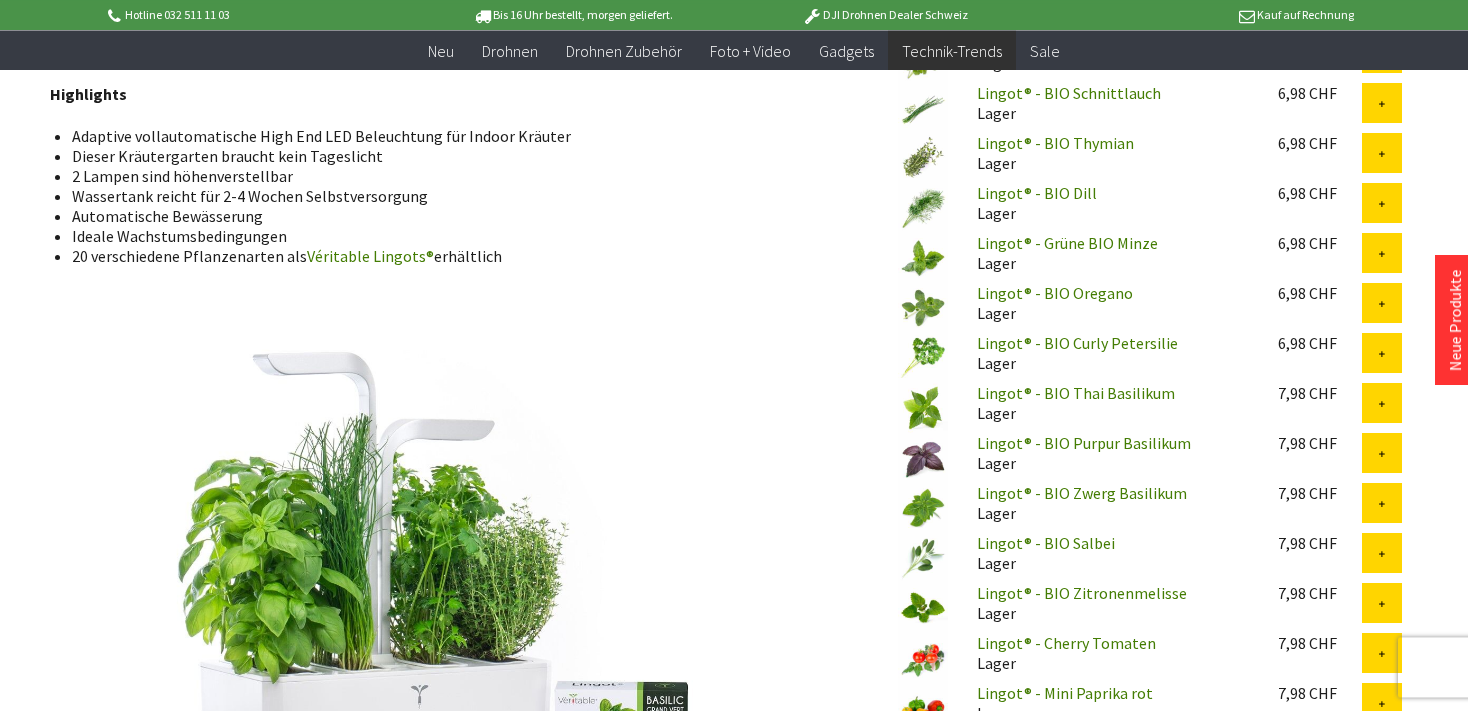 click on "Véritable Lingots®" at bounding box center (370, 256) 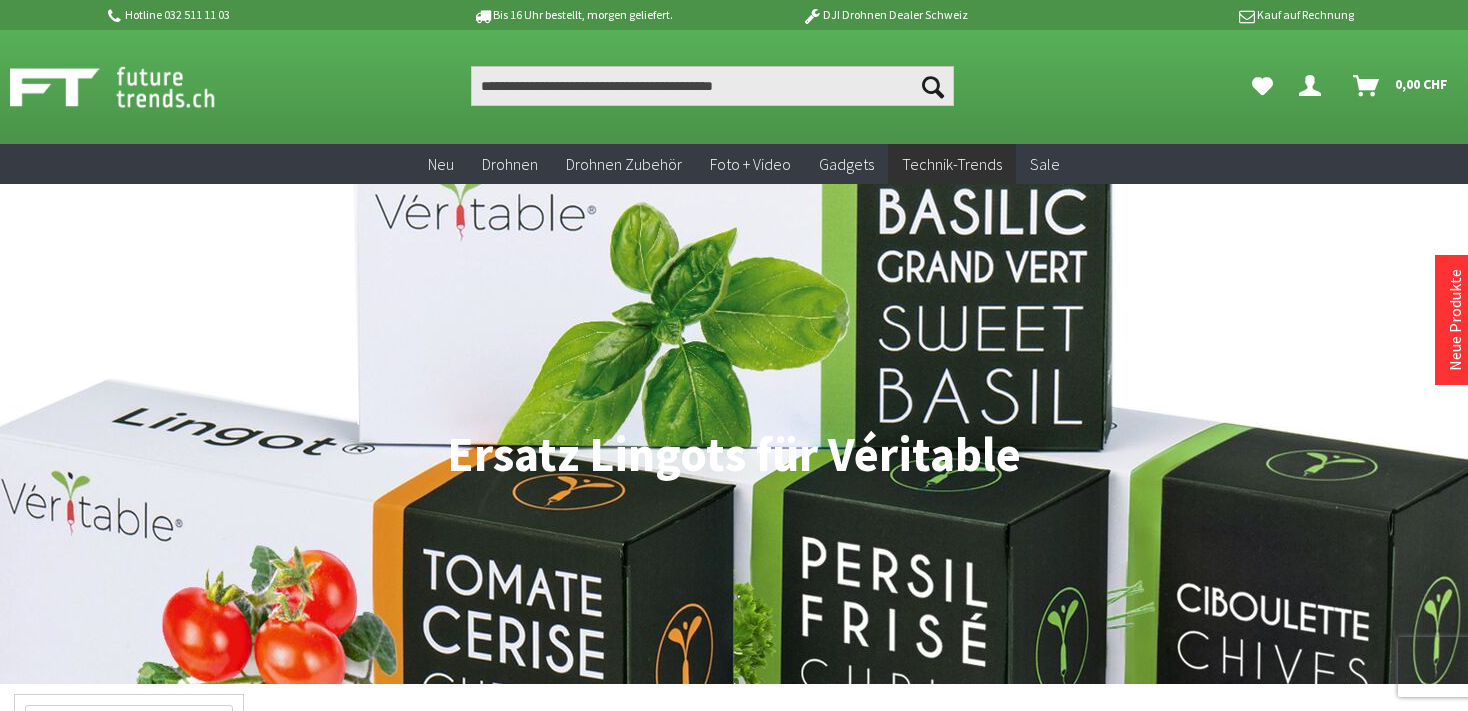 scroll, scrollTop: 0, scrollLeft: 0, axis: both 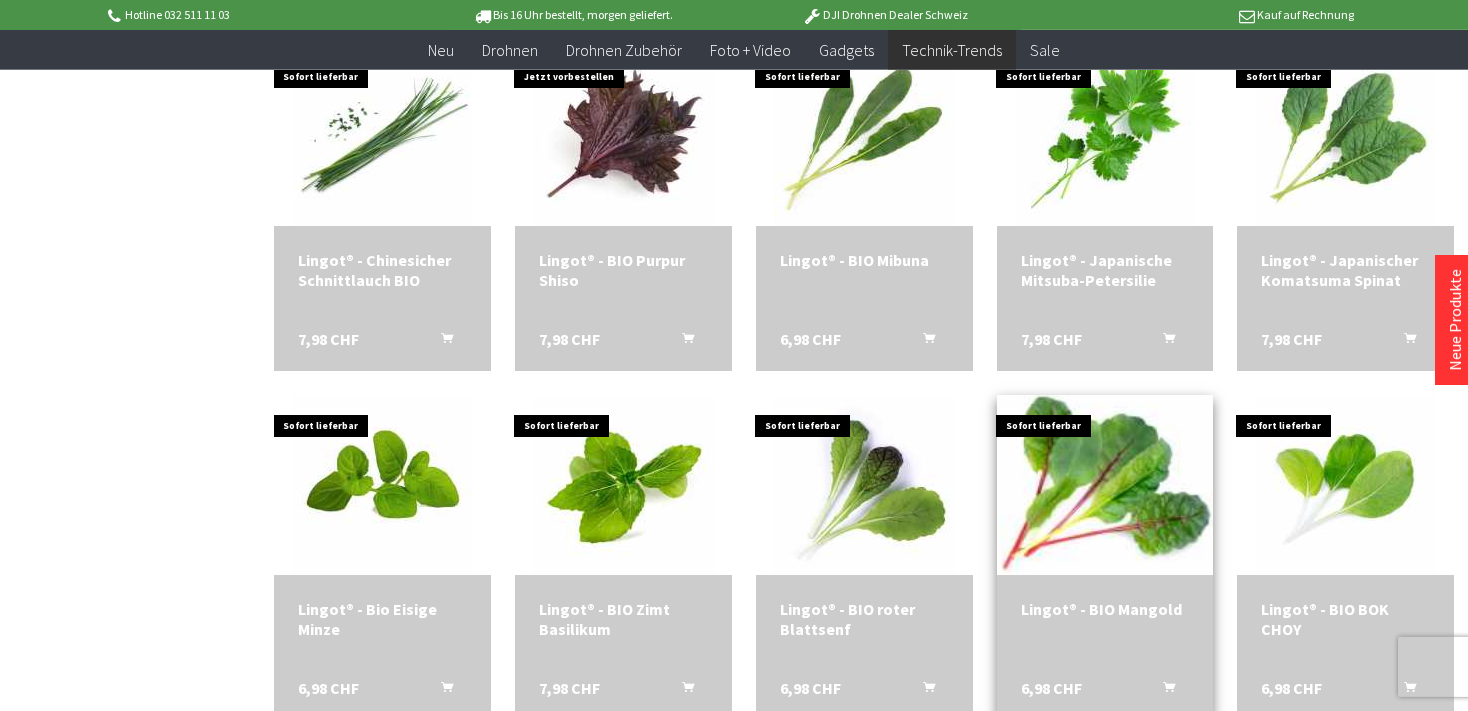 click at bounding box center [1105, 485] 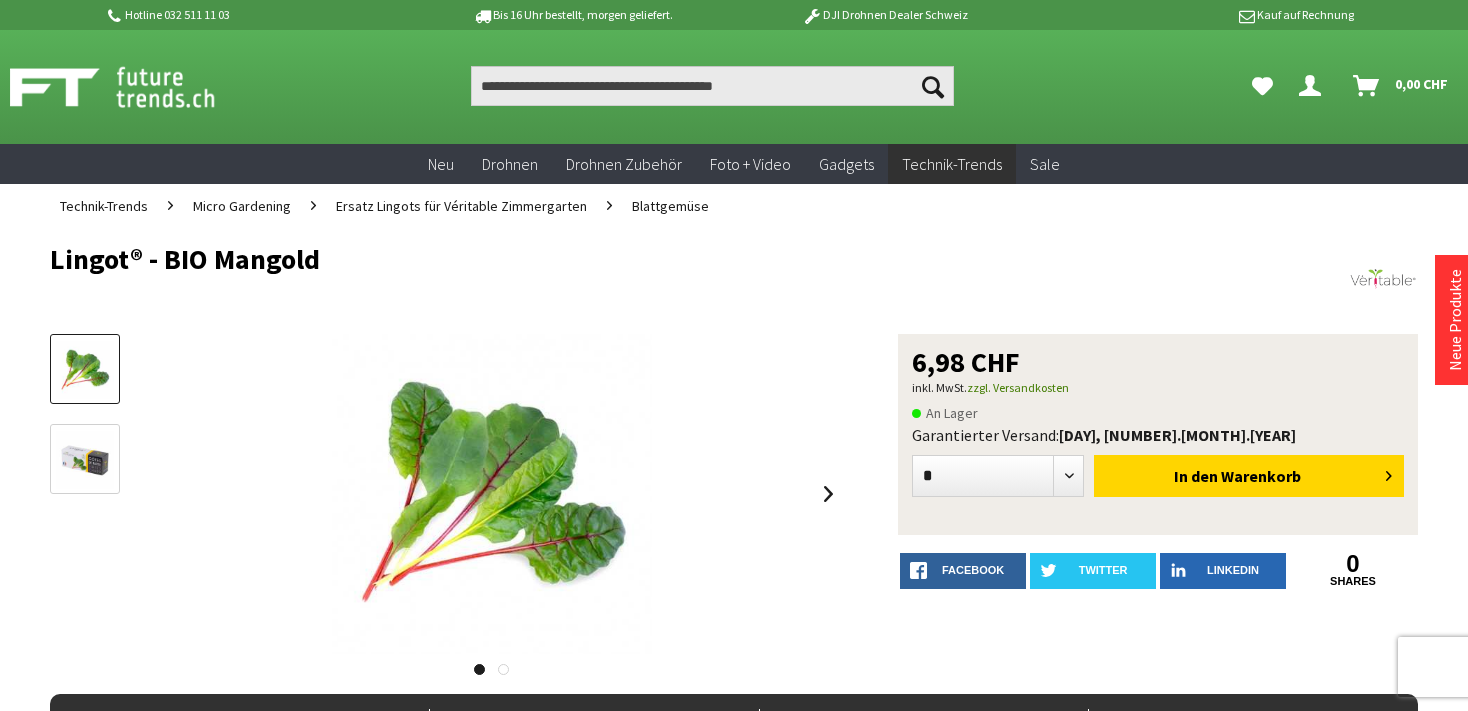 scroll, scrollTop: 0, scrollLeft: 0, axis: both 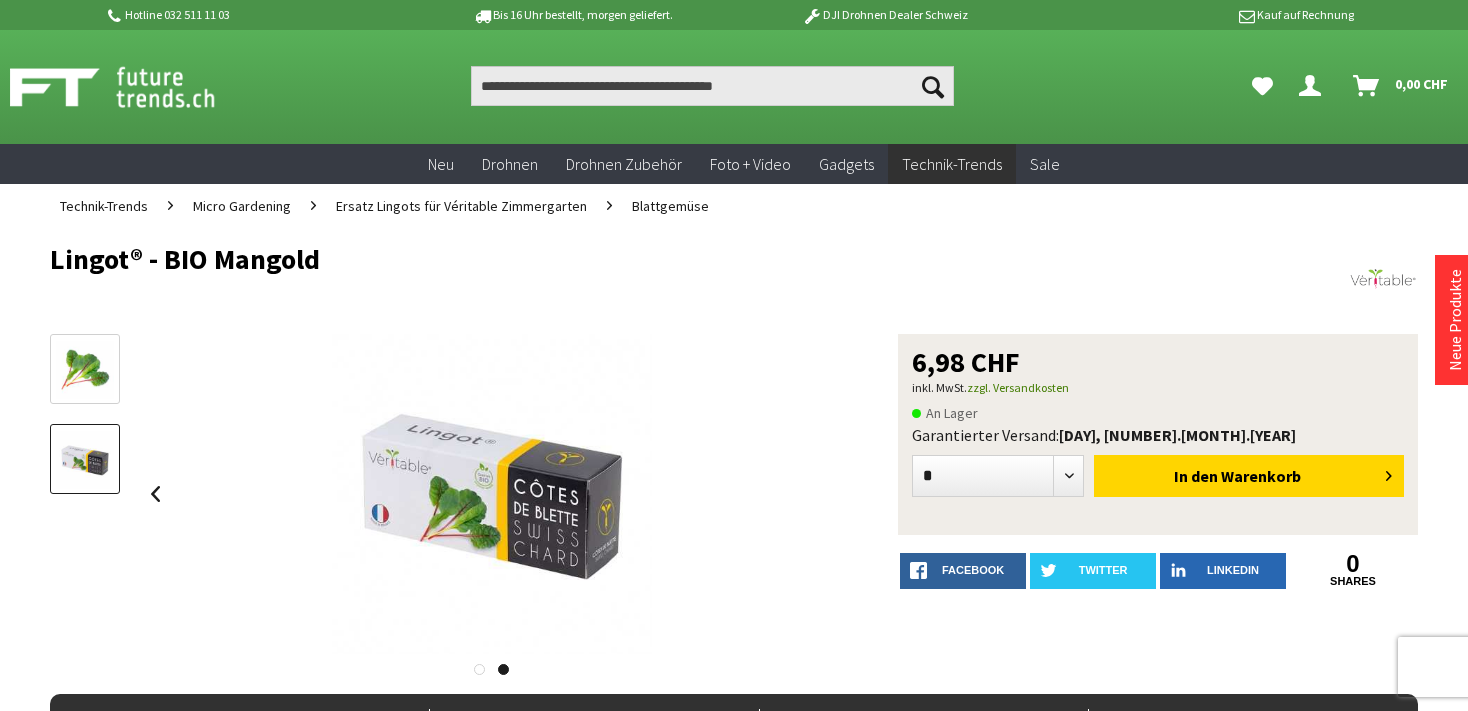 click at bounding box center [85, 370] 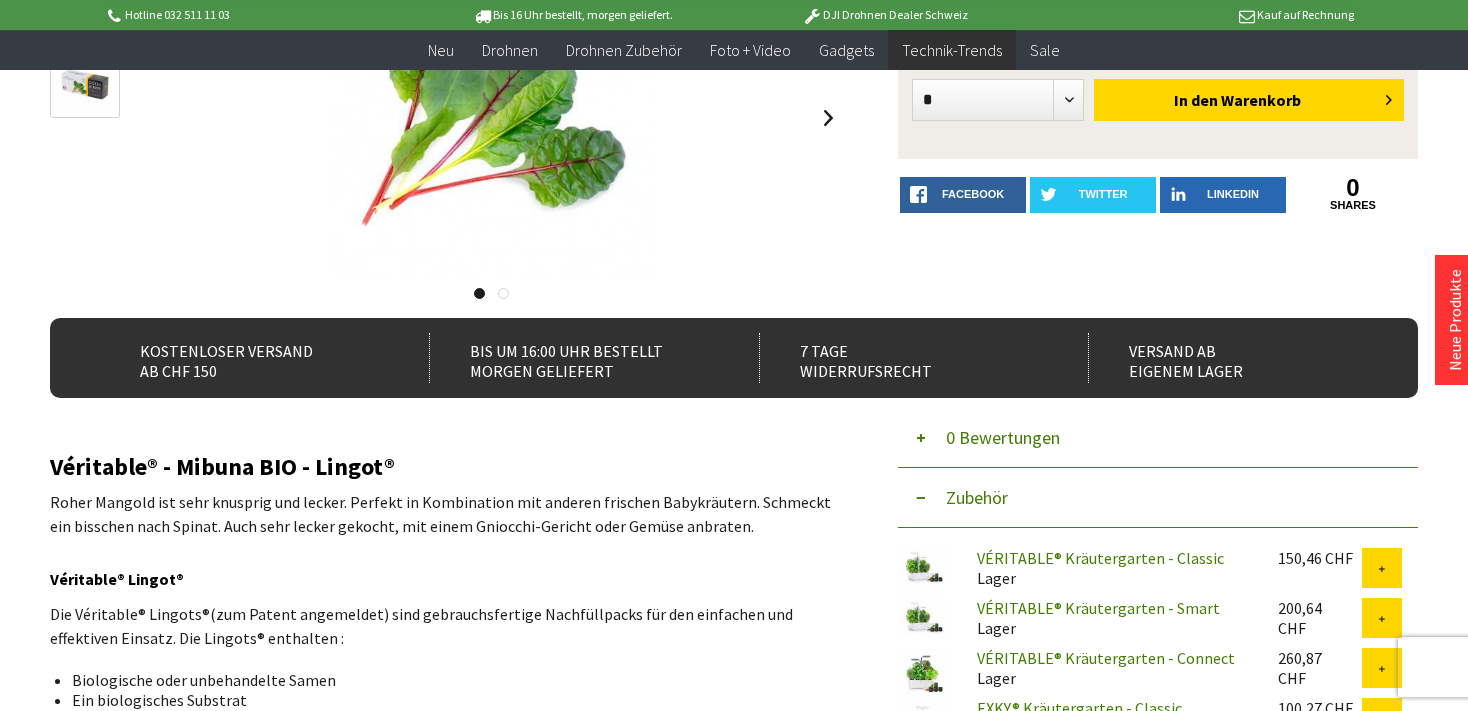 scroll, scrollTop: 341, scrollLeft: 0, axis: vertical 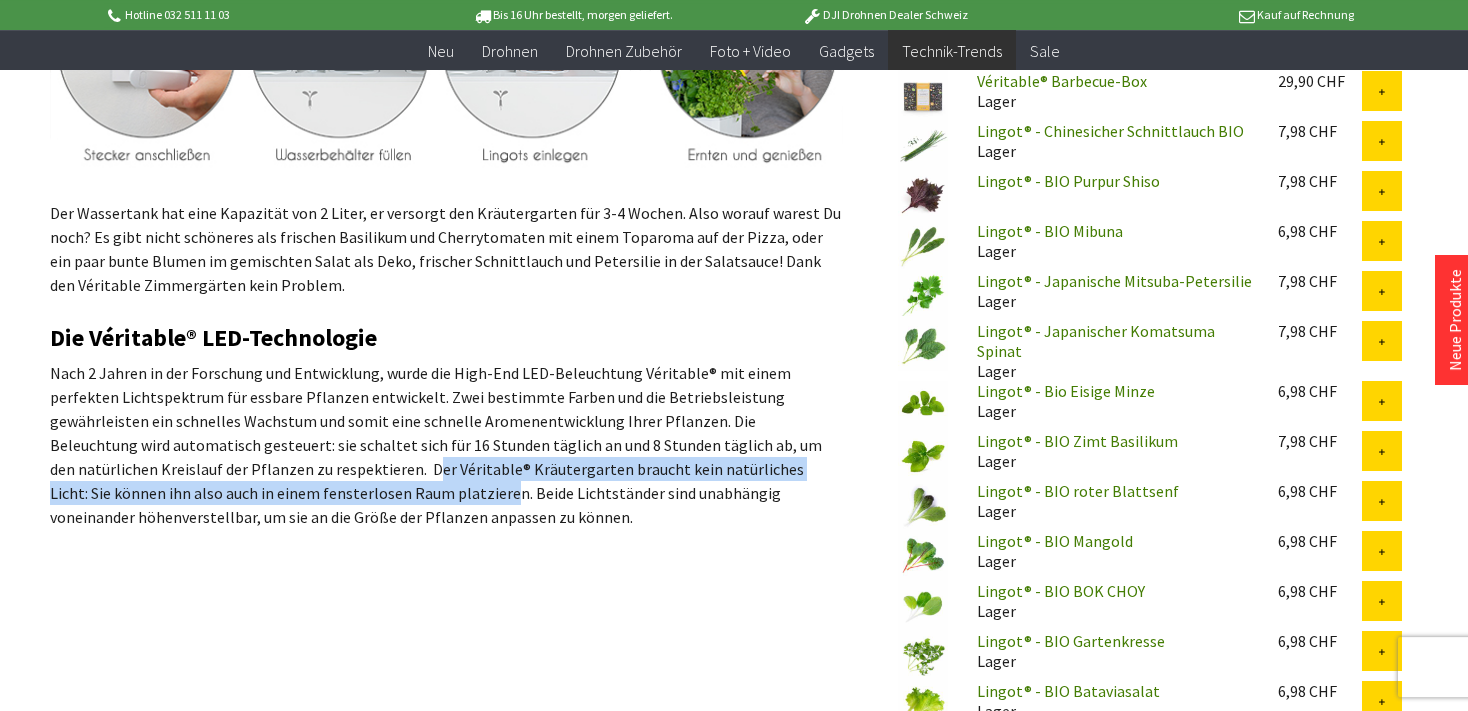 drag, startPoint x: 236, startPoint y: 469, endPoint x: 281, endPoint y: 490, distance: 49.658836 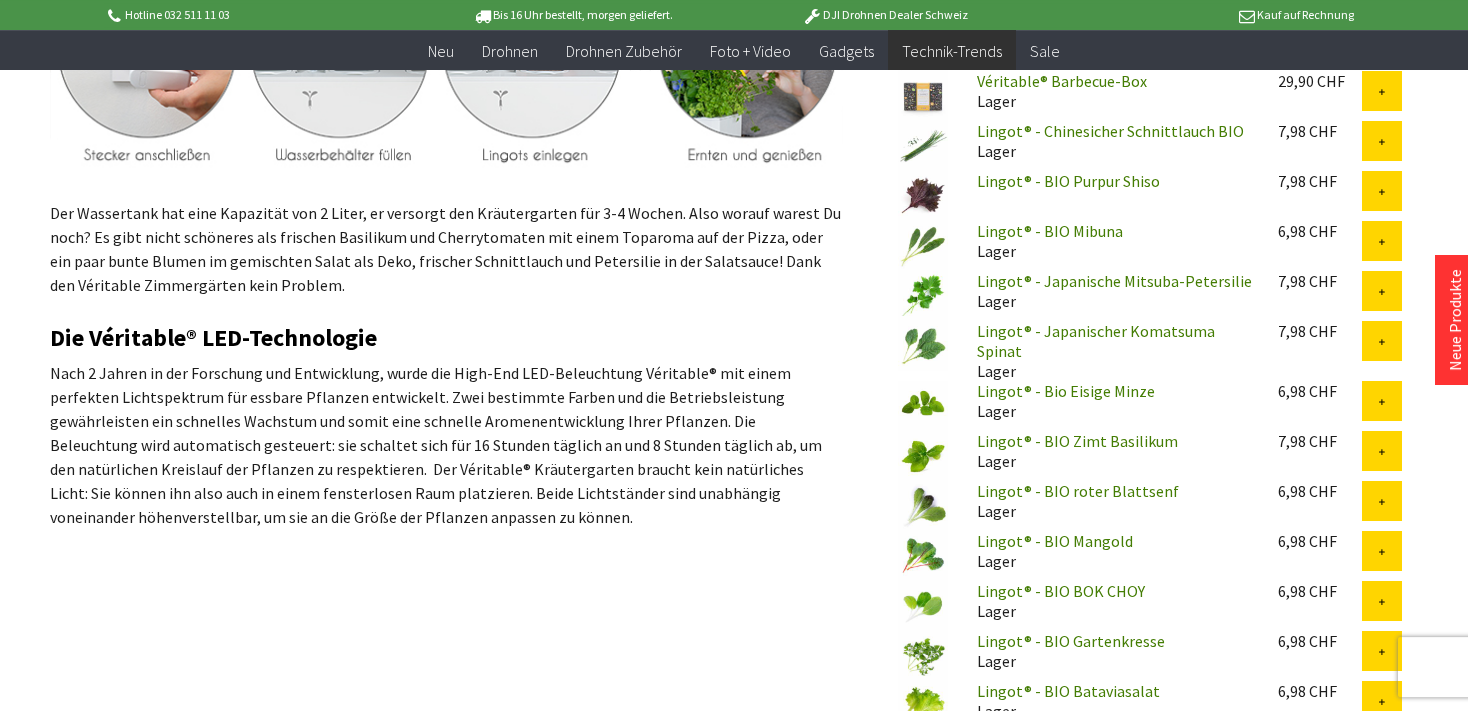 click on "Nach 2 Jahren in der Forschung und Entwicklung, wurde die High-End LED-Beleuchtung Véritable® mit einem perfekten Lichtspektrum für essbare Pflanzen entwickelt. Zwei bestimmte Farben und die Betriebsleistung gewährleisten ein schnelles Wachstum und somit eine schnelle Aromenentwicklung Ihrer Pflanzen. Die Beleuchtung wird automatisch gesteuert: sie schaltet sich für 16 Stunden täglich an und 8 Stunden täglich ab, um den natürlichen Kreislauf der Pflanzen zu respektieren.  Der Véritable® Kräutergarten braucht kein natürliches Licht: Sie können ihn also auch in einem fensterlosen Raum platzieren. Beide Lichtständer sind unabhängig voneinander höhenverstellbar, um sie an die Größe der Pflanzen anpassen zu können." at bounding box center (446, 445) 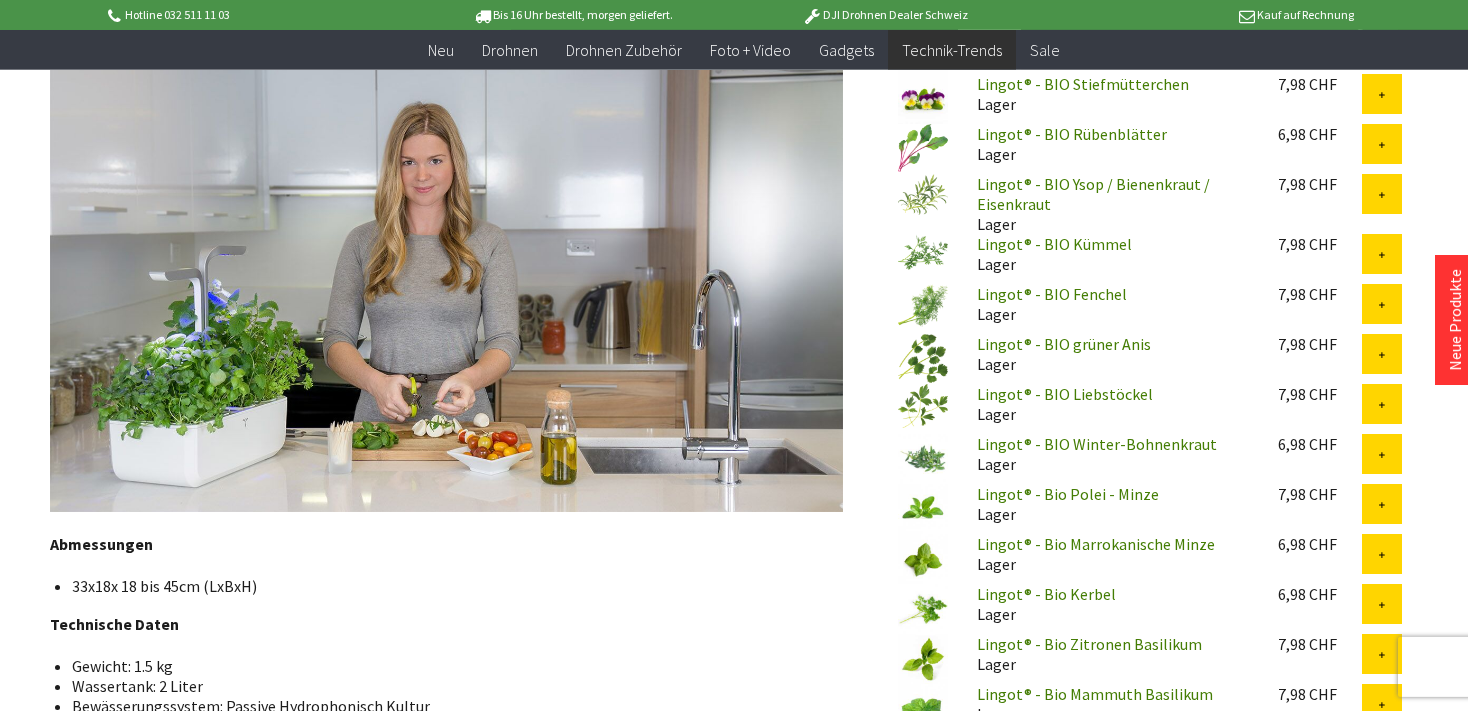 scroll, scrollTop: 3503, scrollLeft: 0, axis: vertical 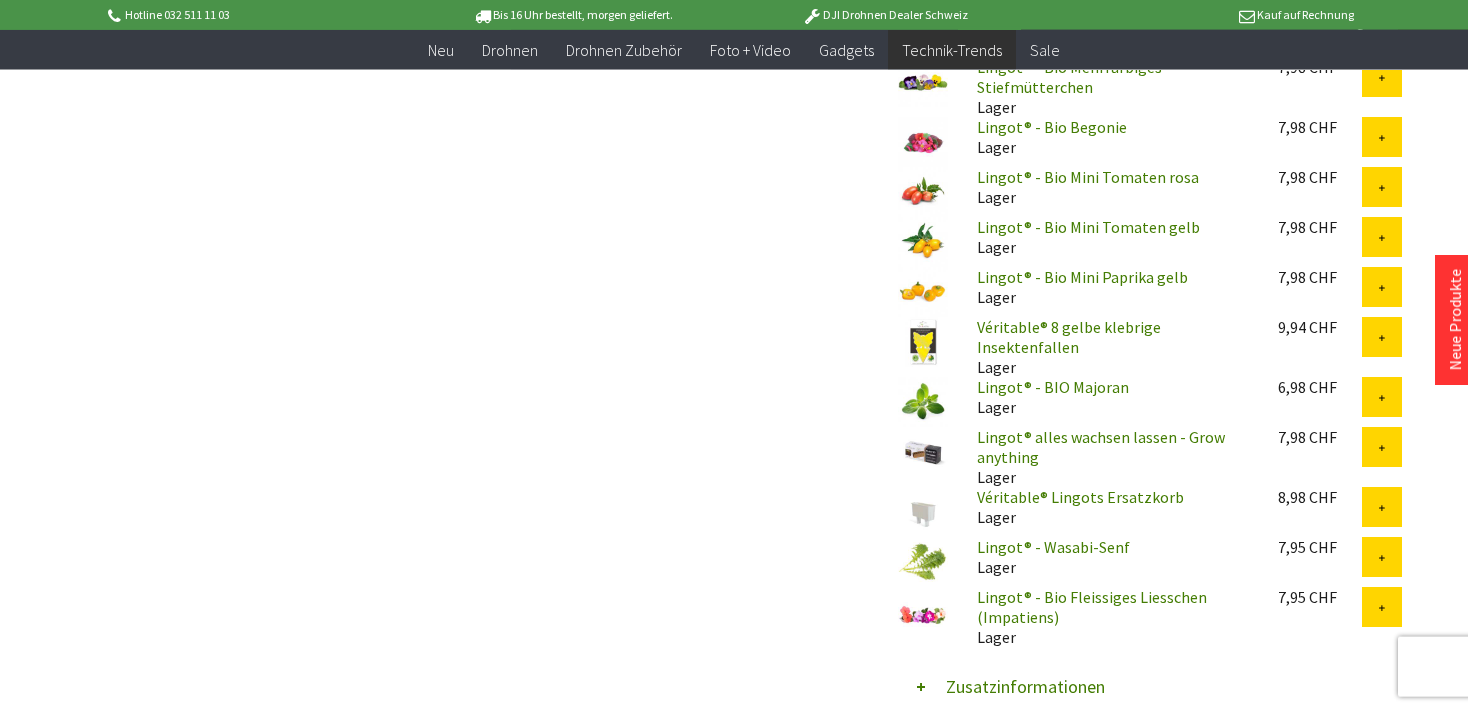 click on "Lingot® alles wachsen lassen - Grow anything" at bounding box center (1101, 447) 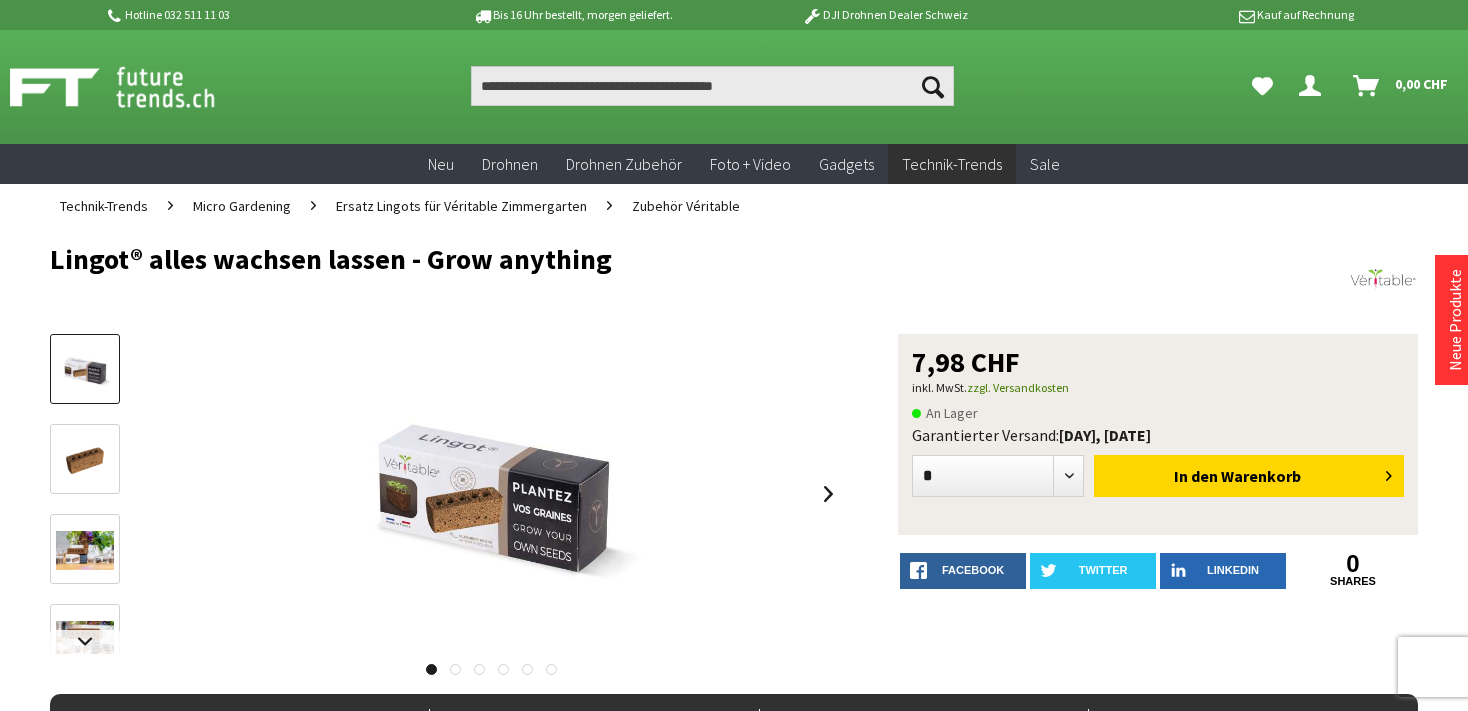 scroll, scrollTop: 0, scrollLeft: 0, axis: both 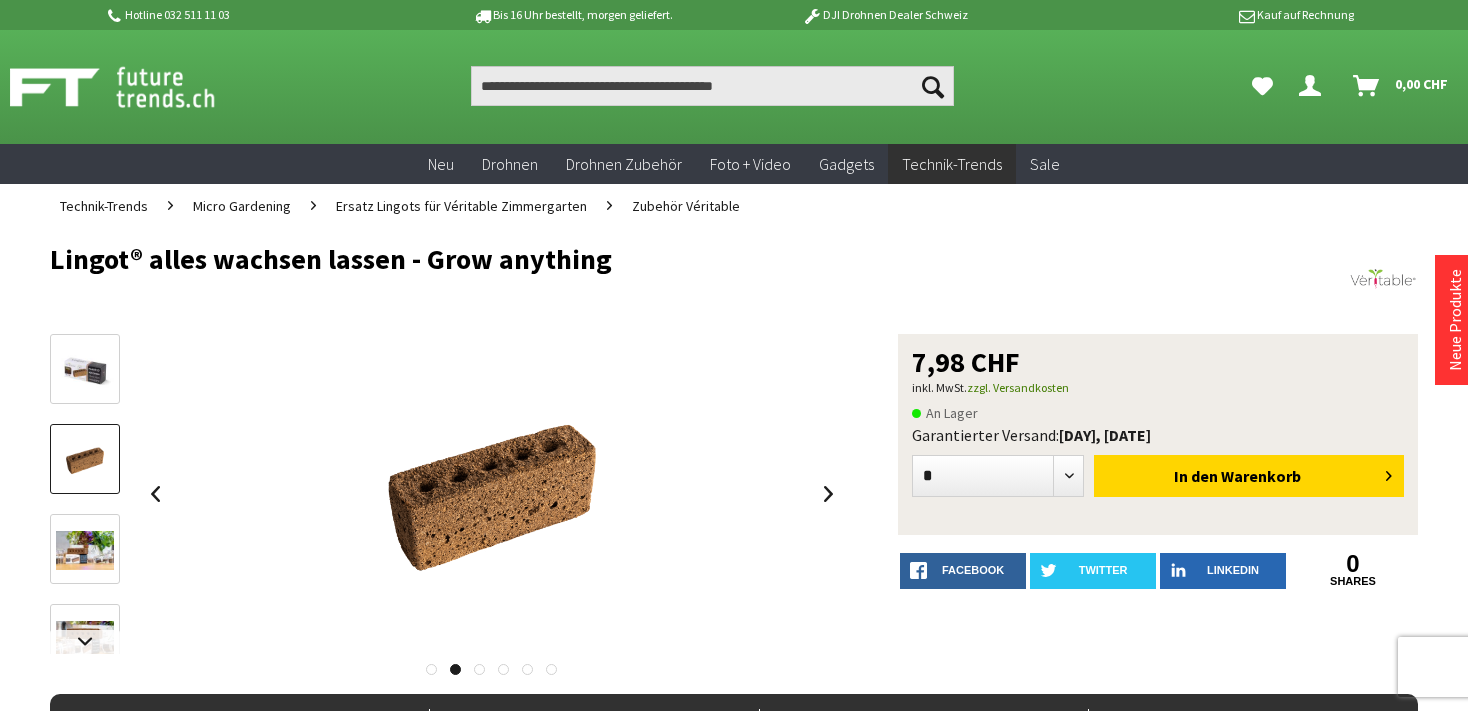 click at bounding box center (85, 370) 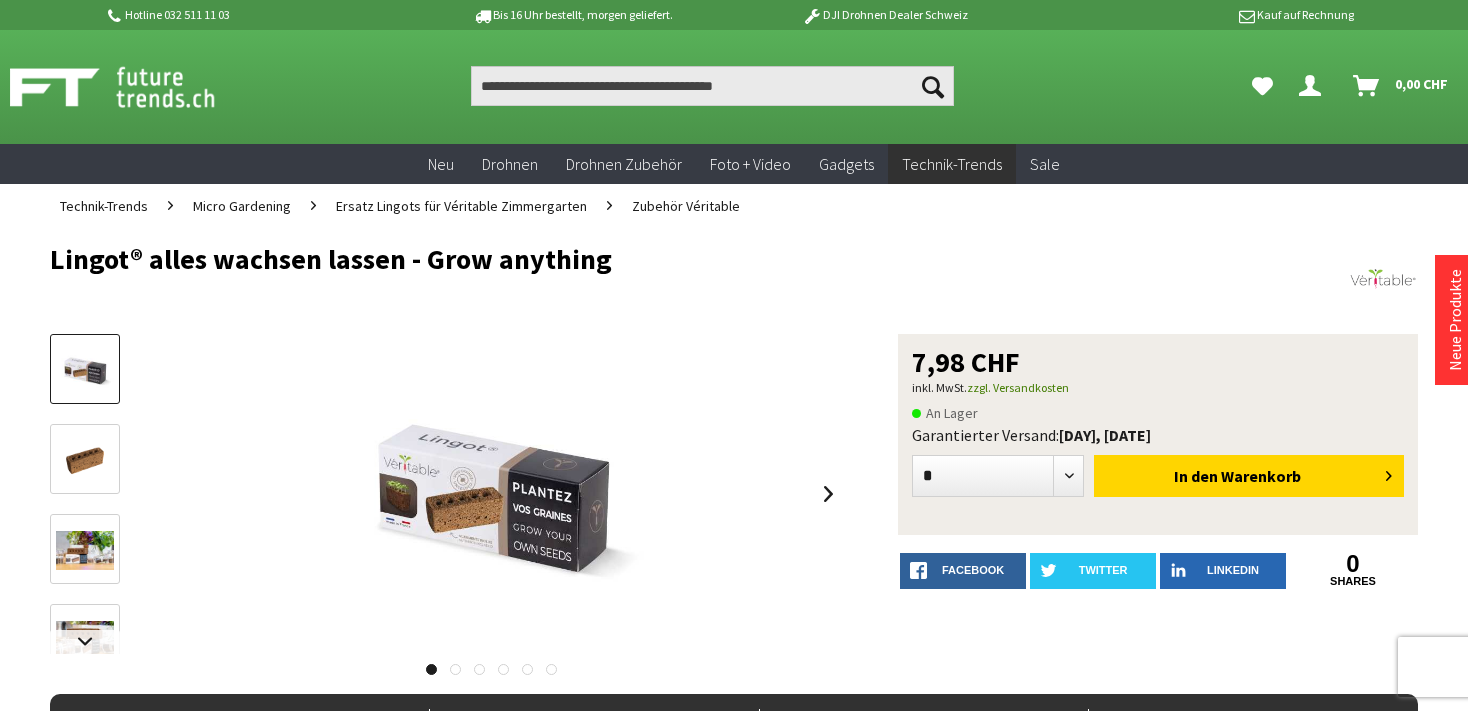 click at bounding box center (85, 460) 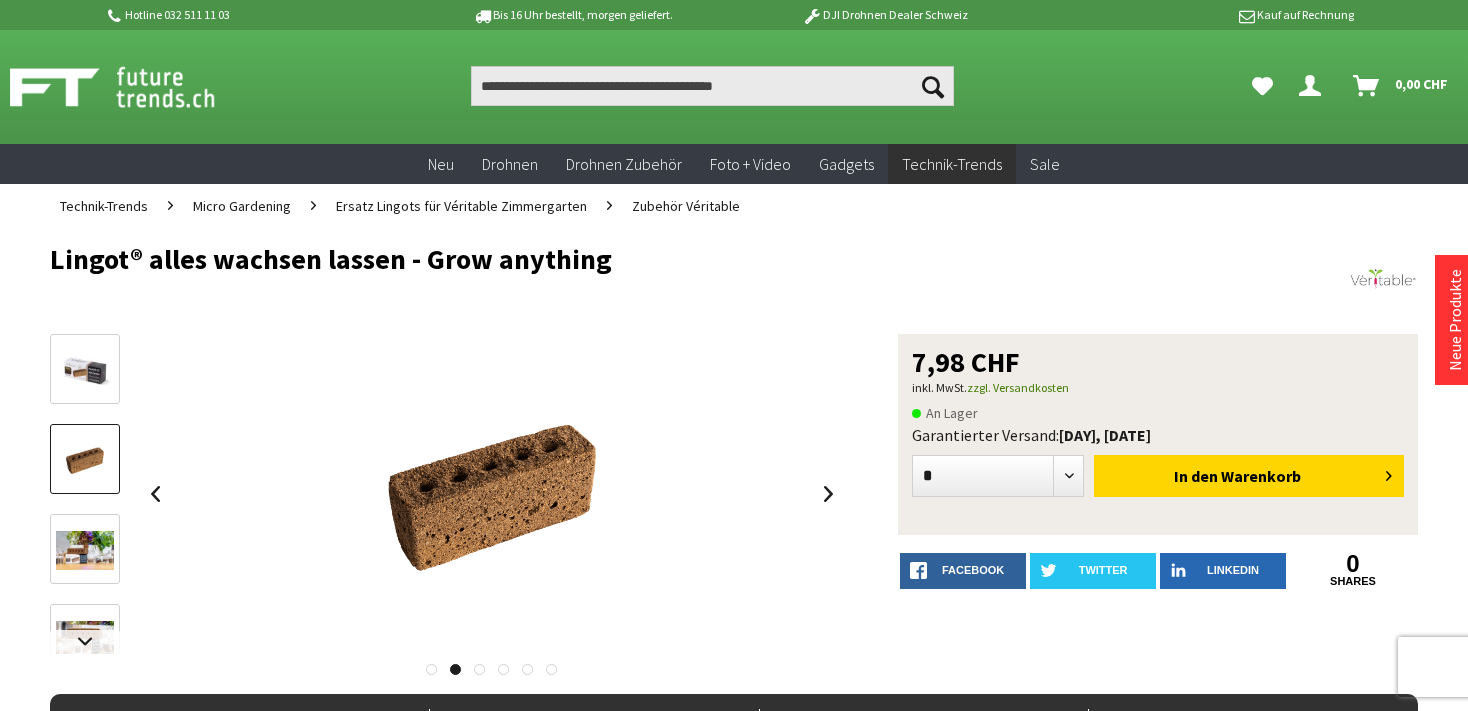 click at bounding box center (85, 550) 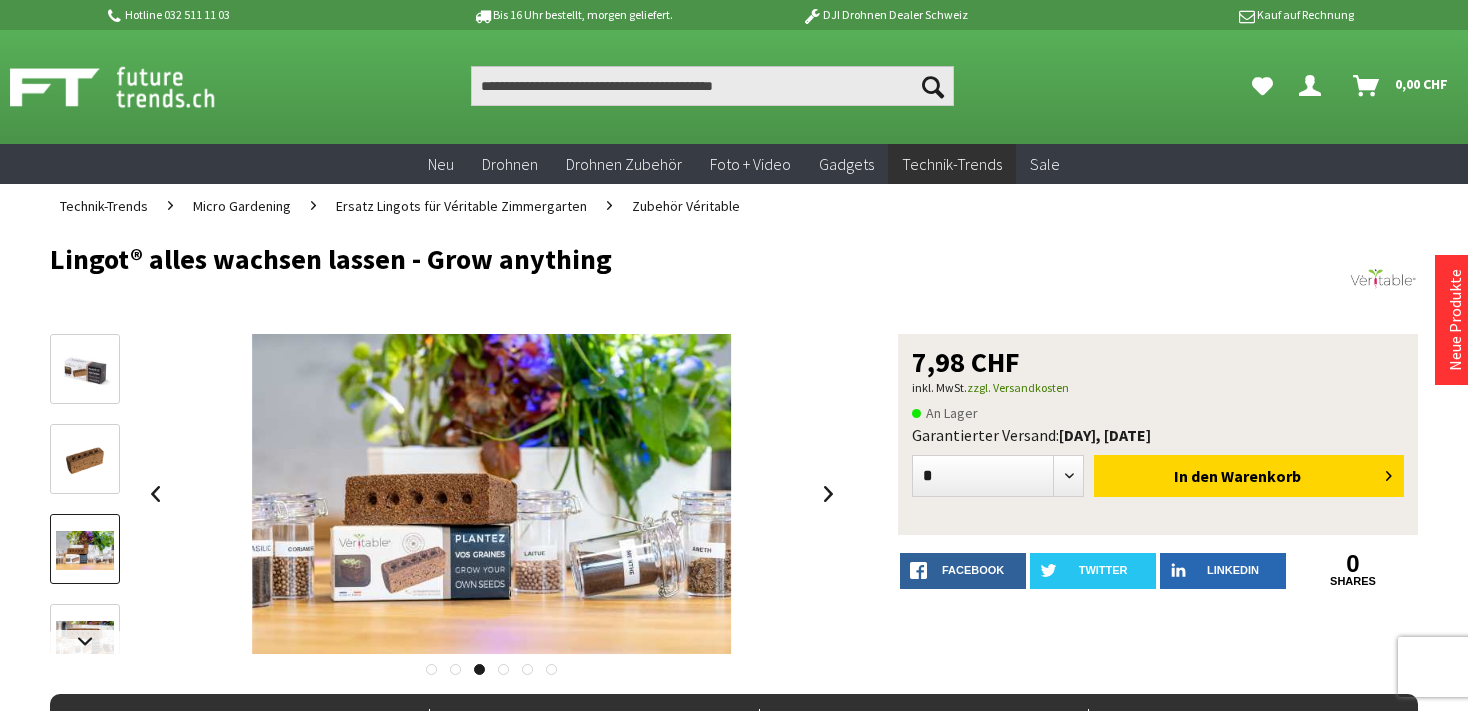 click at bounding box center (85, 639) 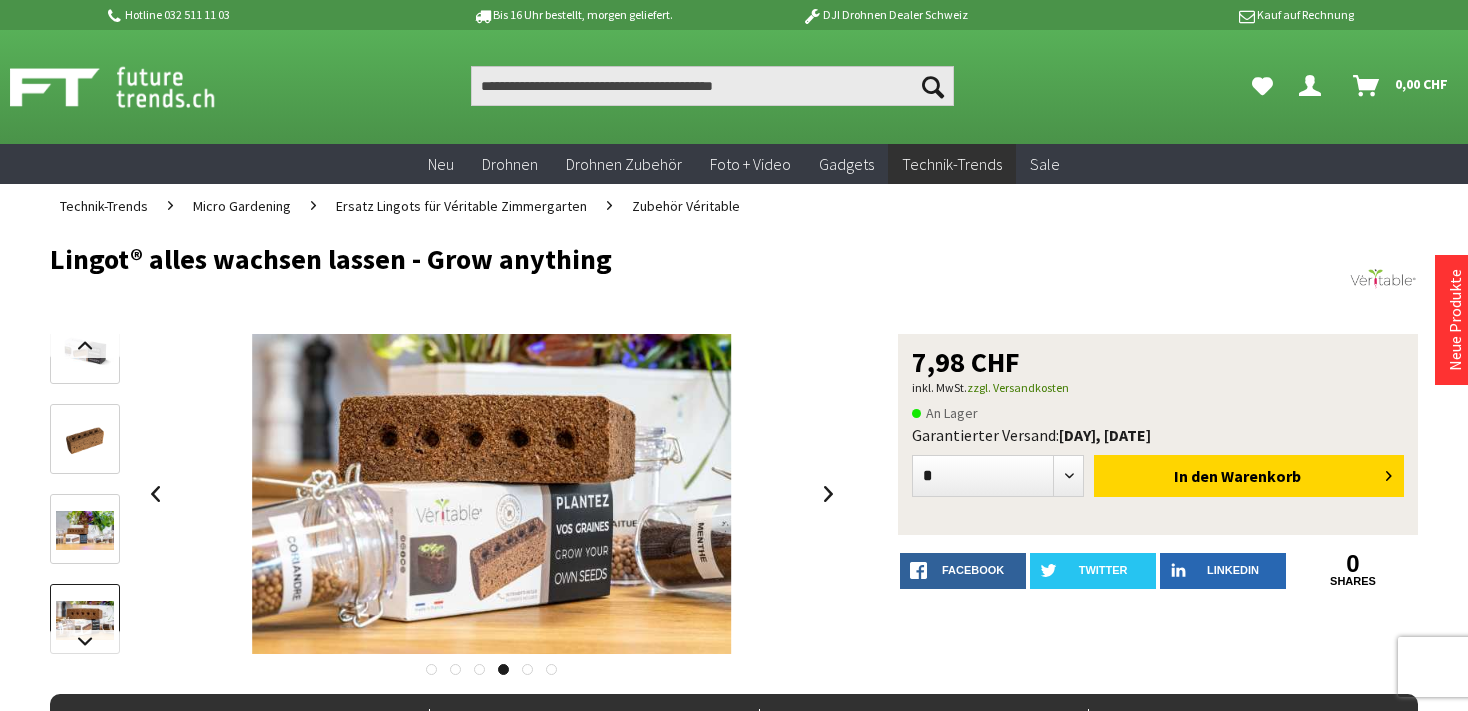 click at bounding box center (85, 620) 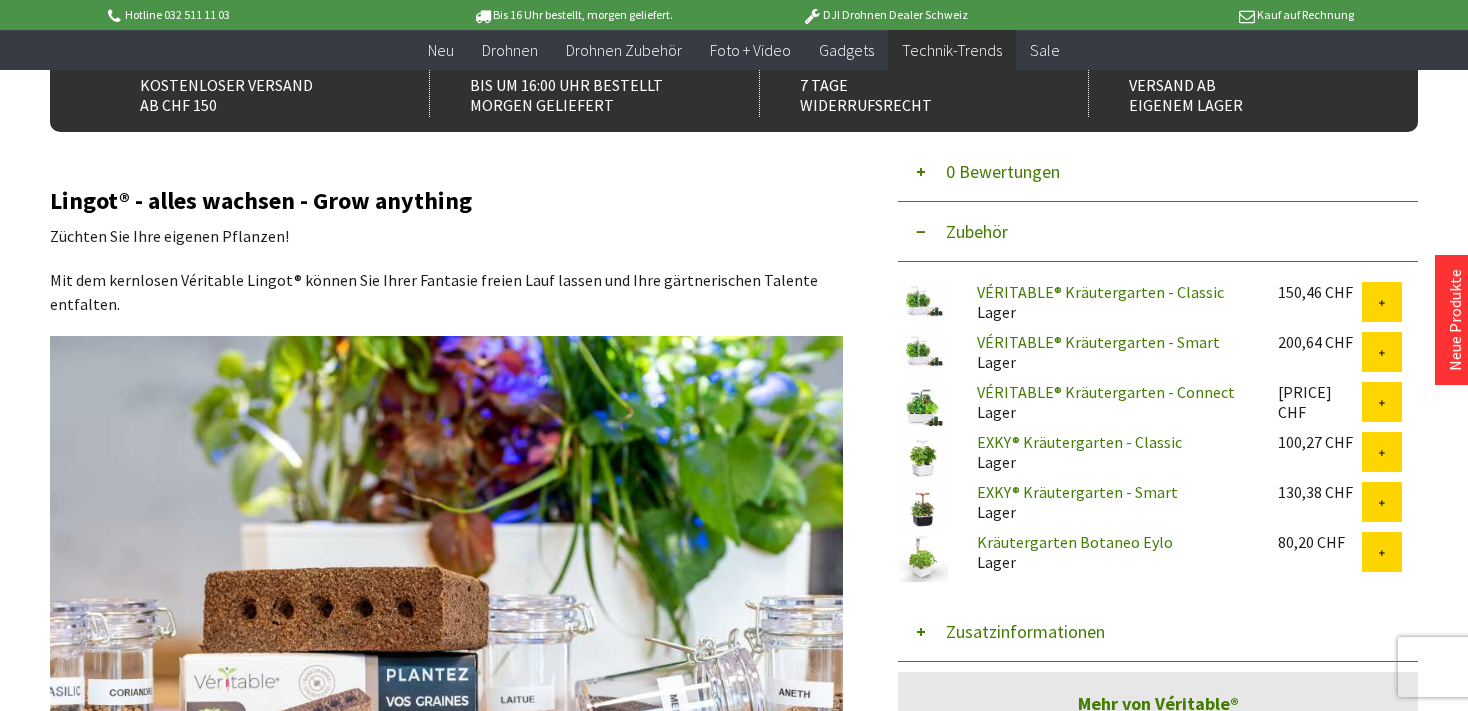 scroll, scrollTop: 631, scrollLeft: 0, axis: vertical 